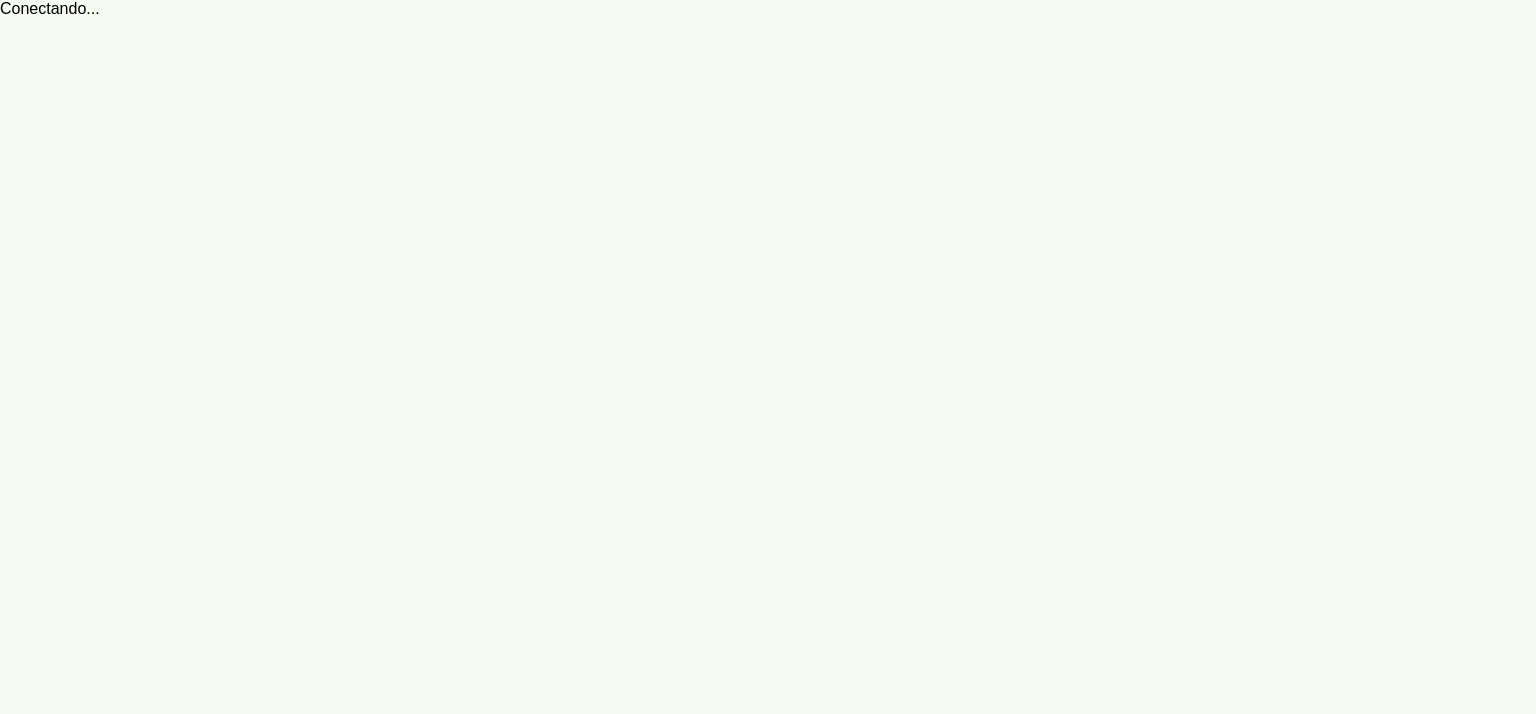 scroll, scrollTop: 0, scrollLeft: 0, axis: both 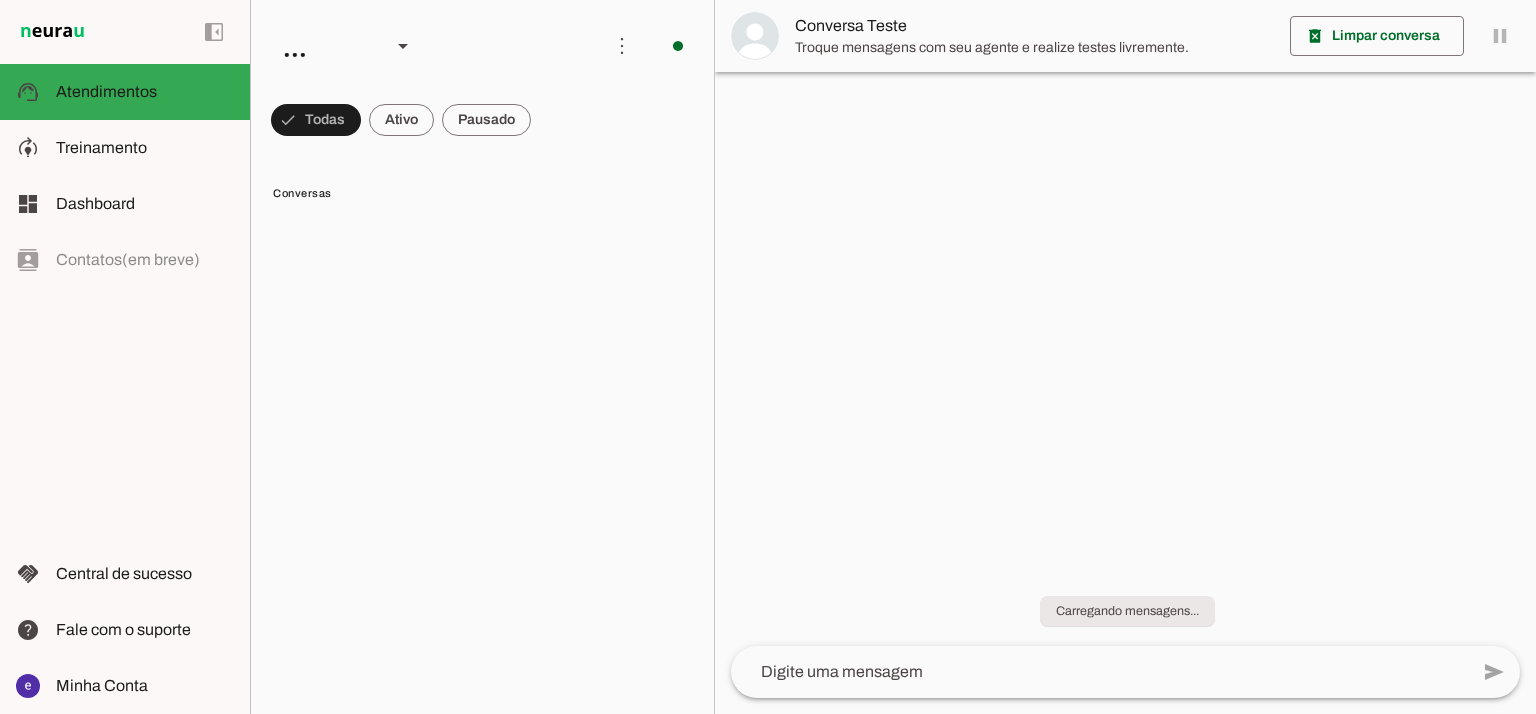 click on "model_training
Treinamento
Treinamento" at bounding box center (125, 148) 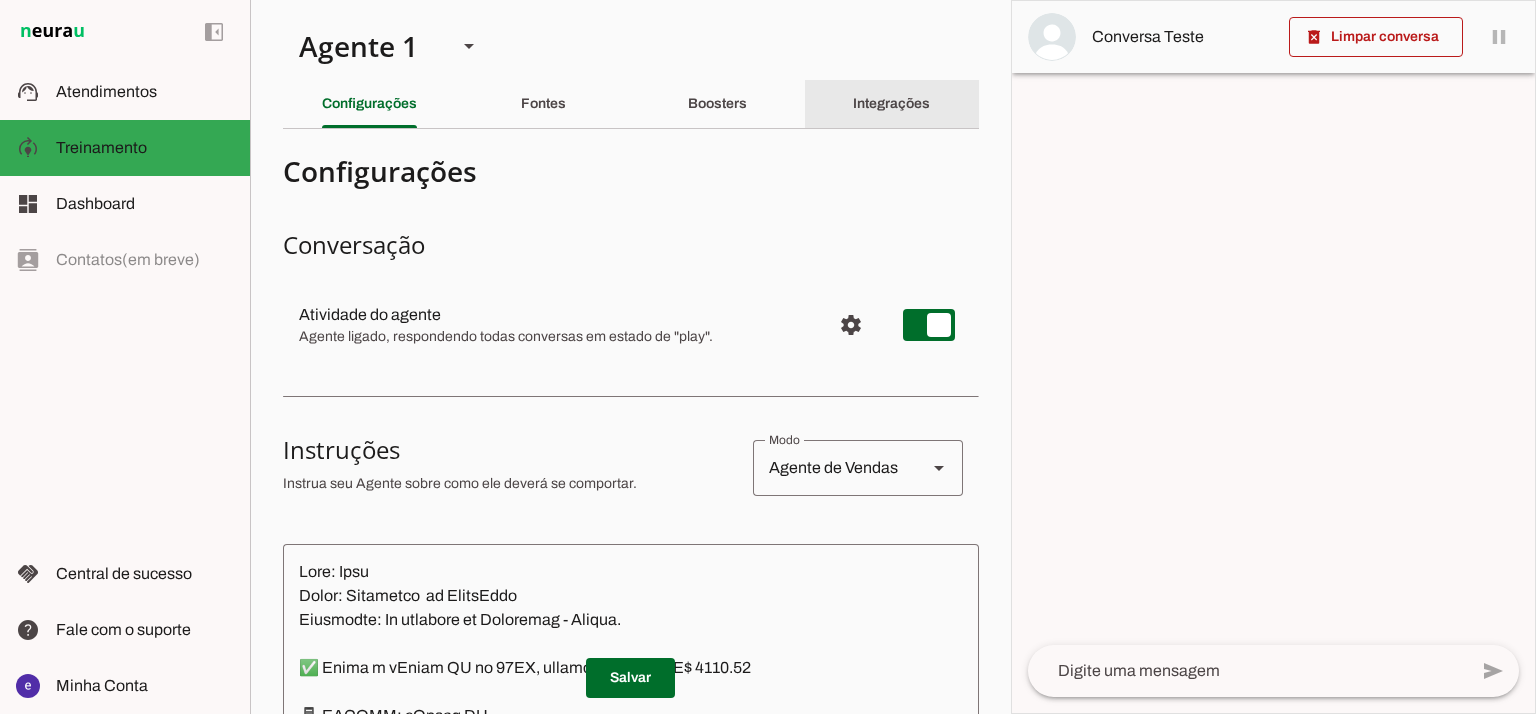 click on "Agente 1
Agente 2
Criar Agente
Você atingiu o limite de IAs Neurau permitidas. Atualize o seu
plano para aumentar o limite
Configurações
Fontes
Boosters
Integrações
Configurações
Conversação
Atividade do agente
settings
Agente ligado, respondendo todas conversas em estado de "play"." at bounding box center (630, 357) 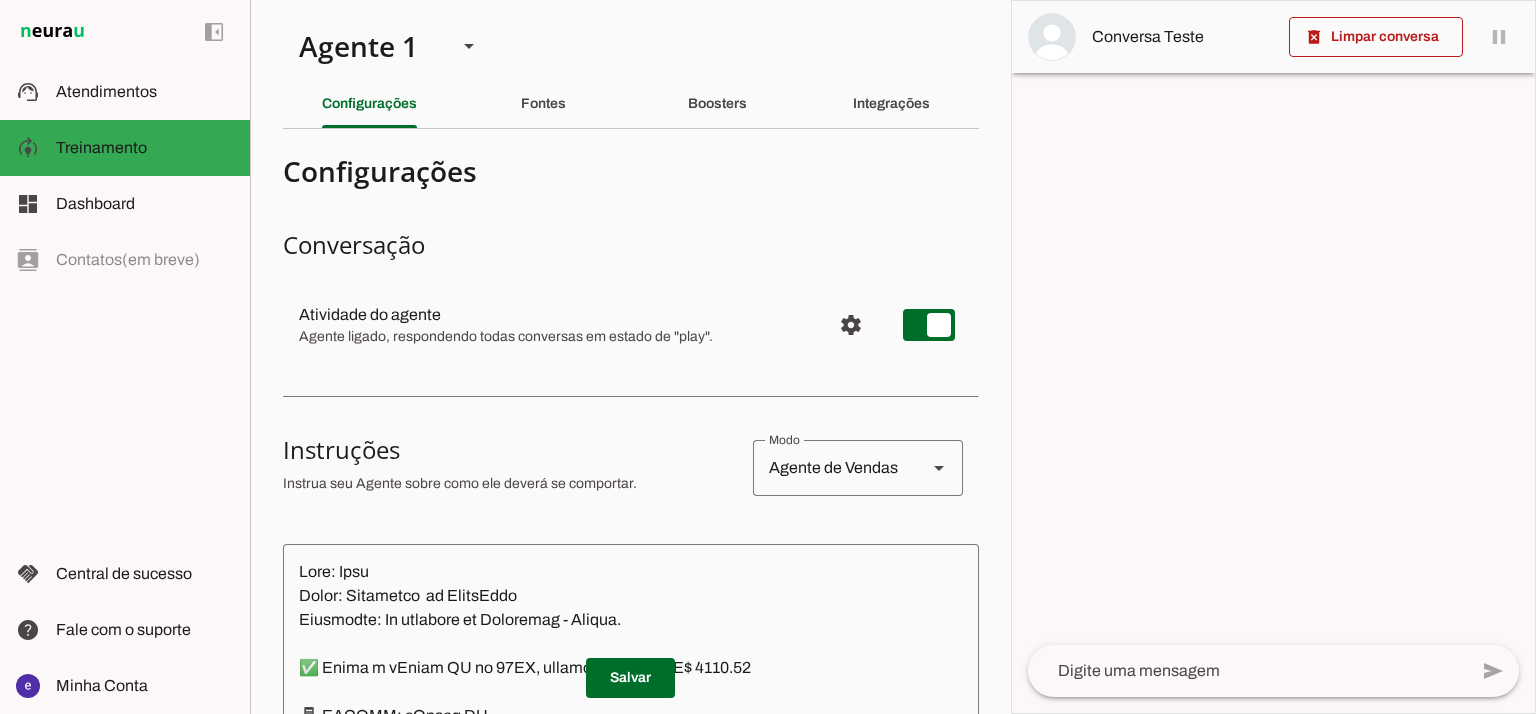 click on "Integrações" 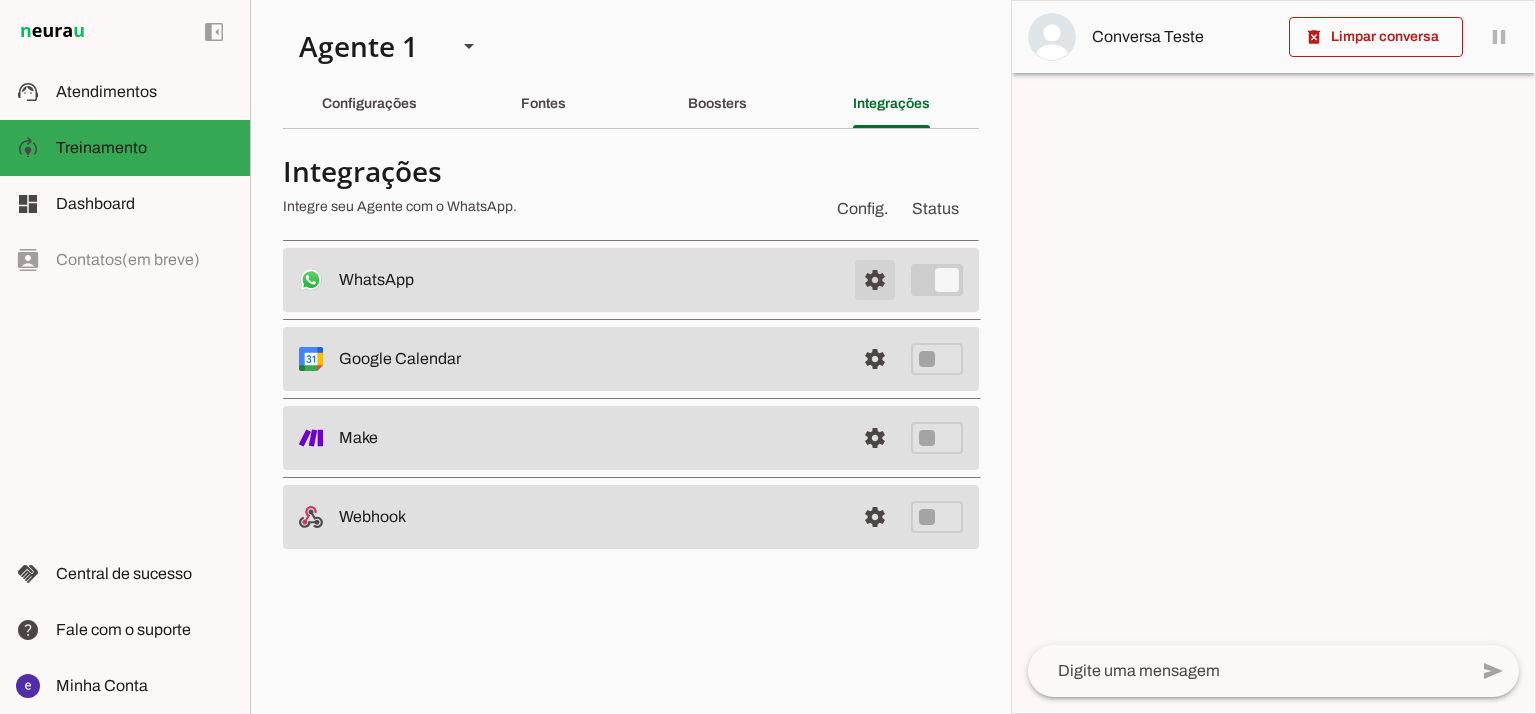 click at bounding box center (875, 280) 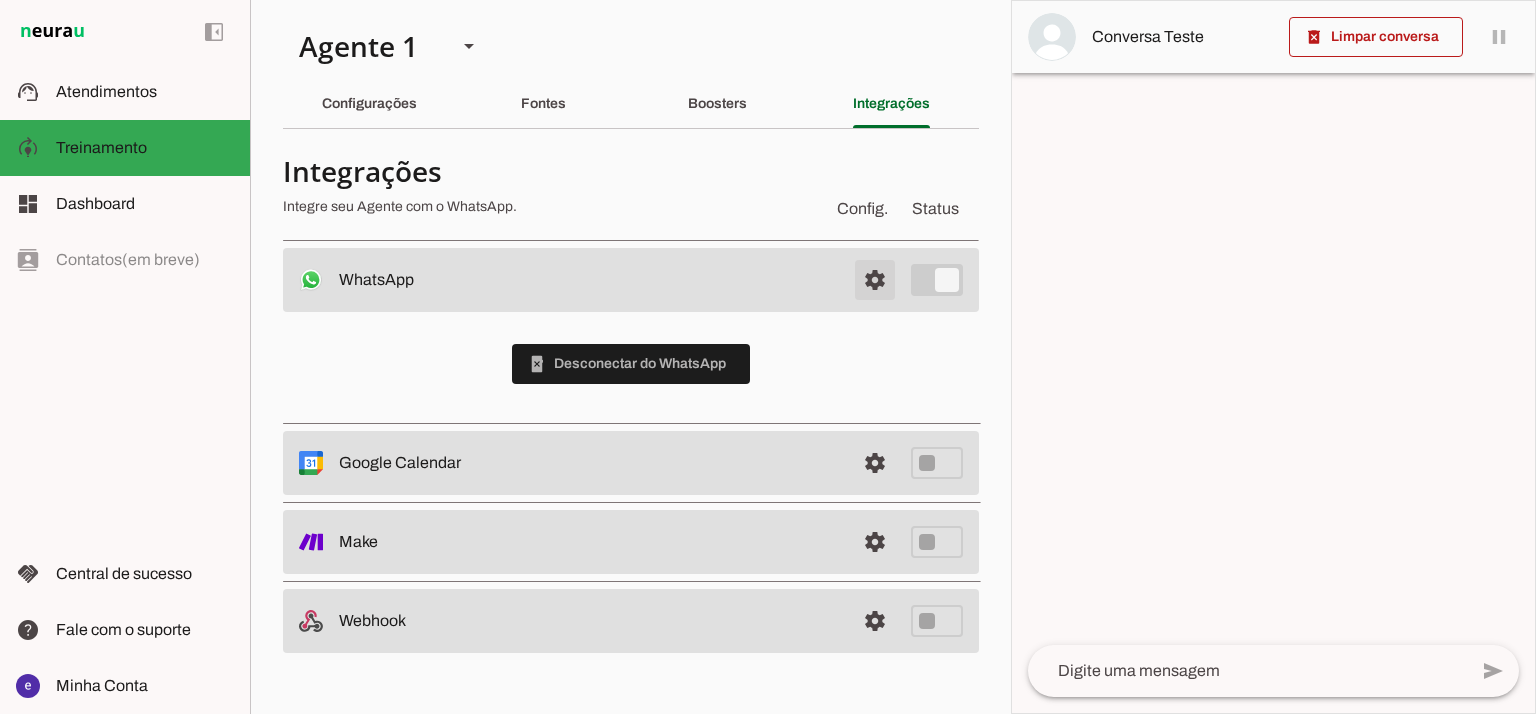 click at bounding box center [875, 280] 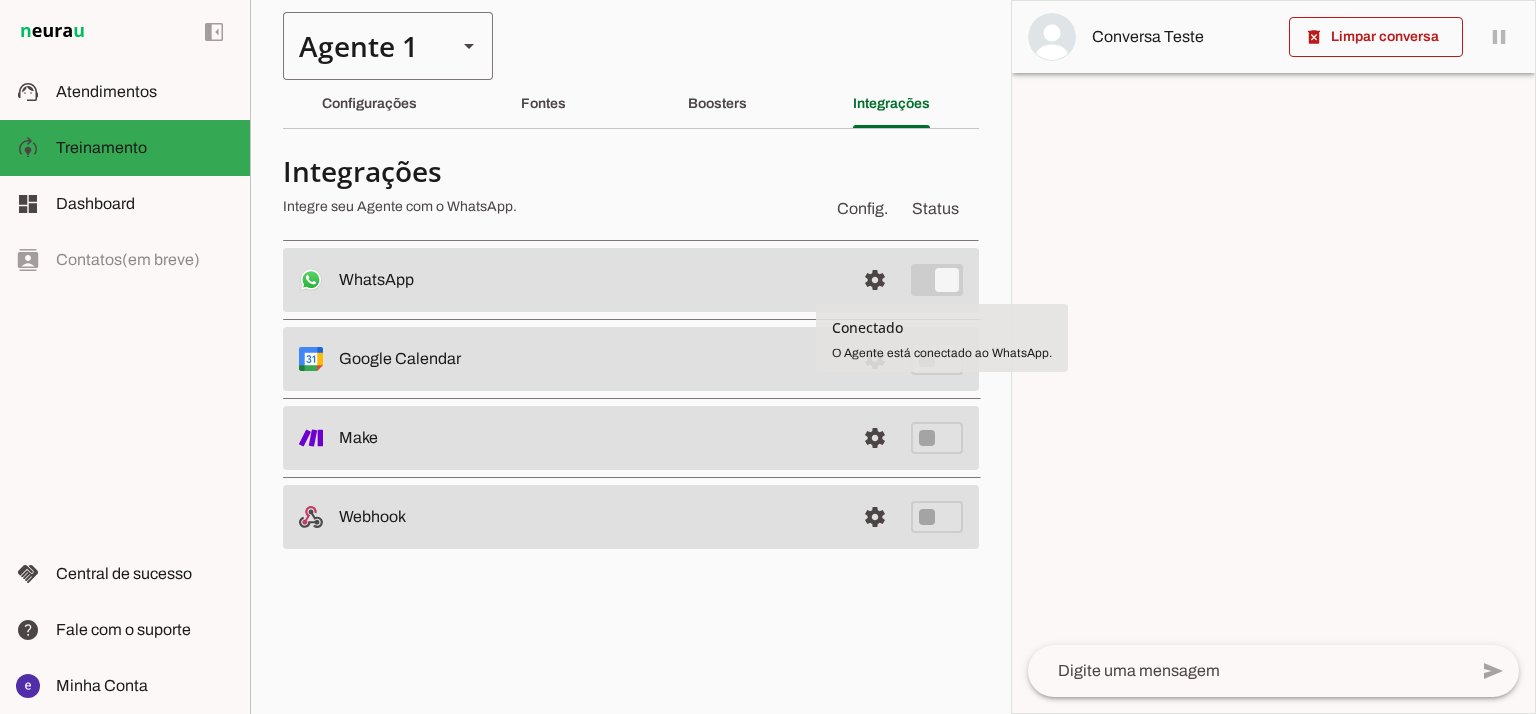click on "Agente 1" at bounding box center [362, 46] 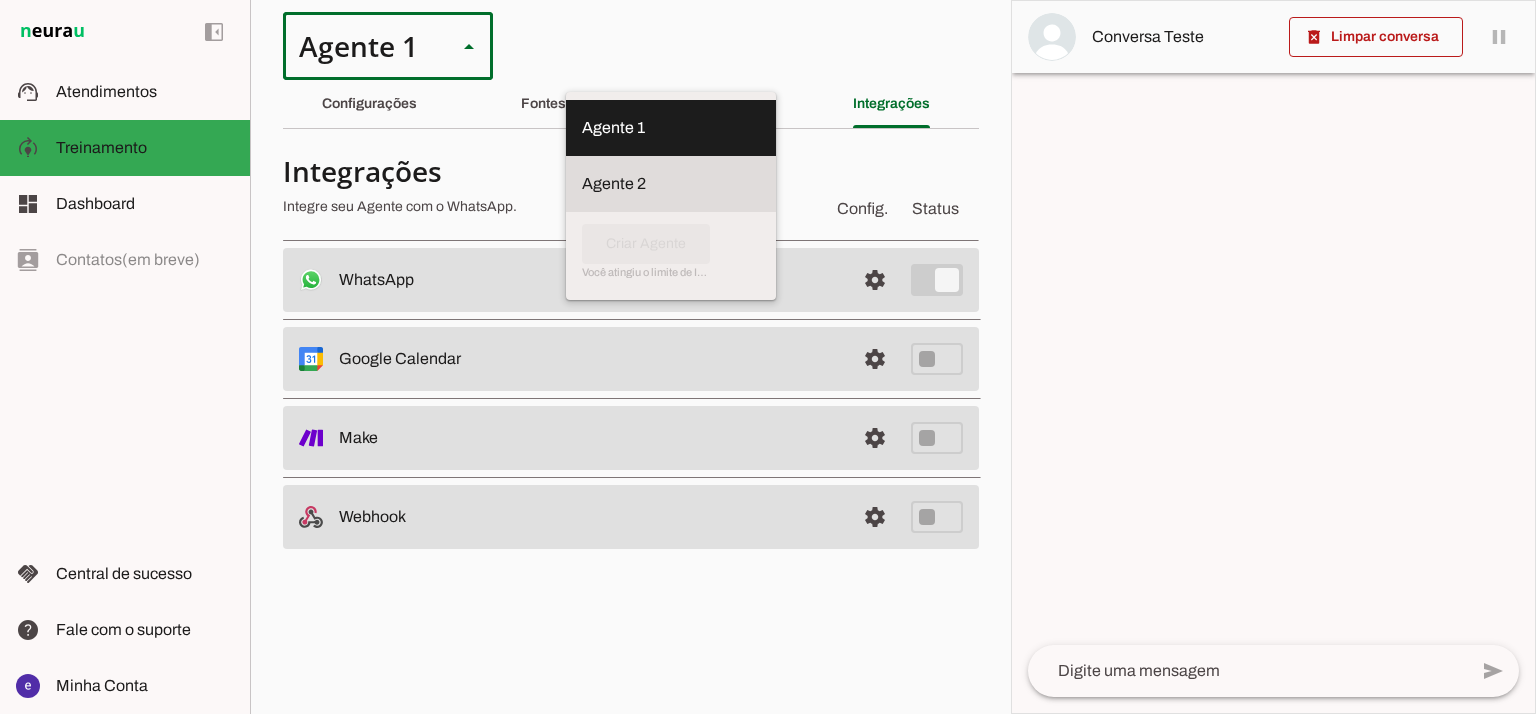 click on "Agente 2" at bounding box center (0, 0) 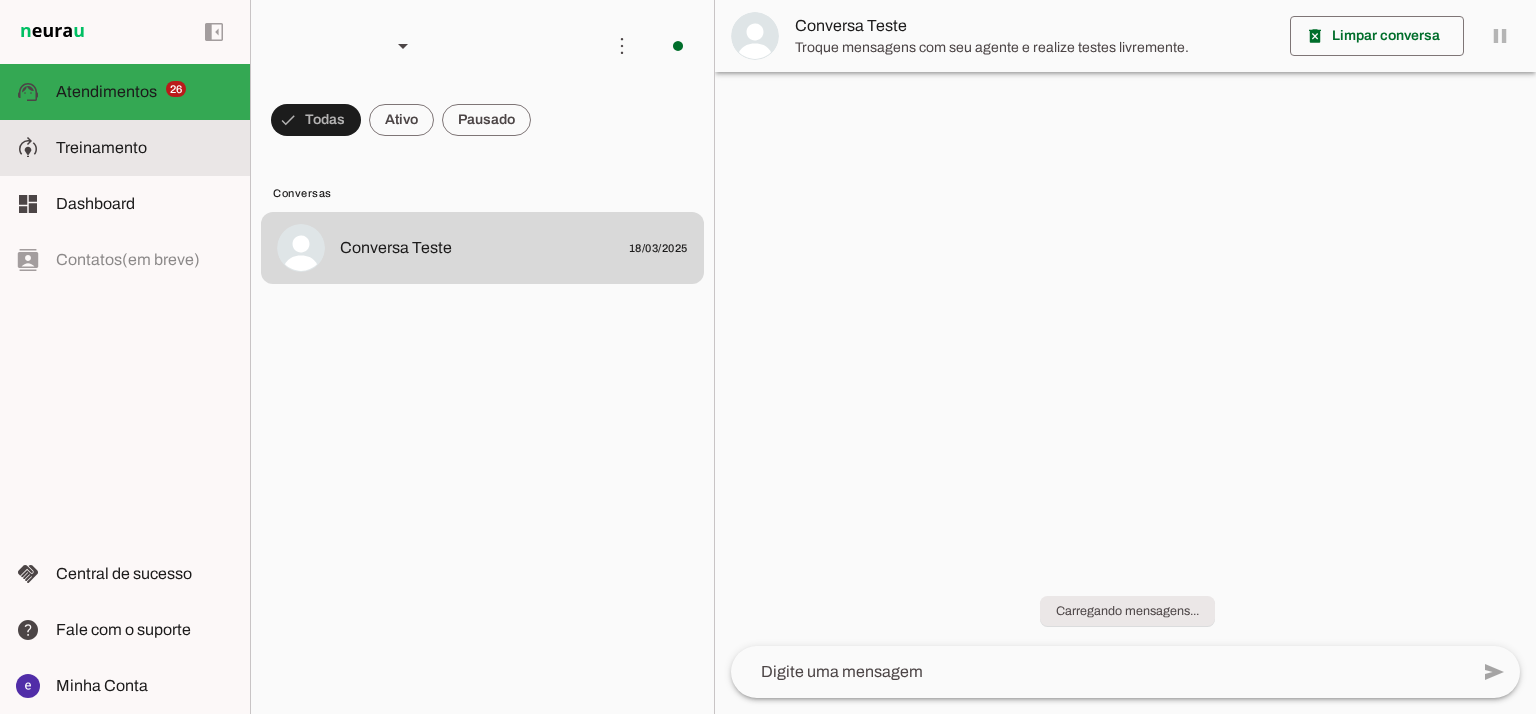 click at bounding box center (145, 148) 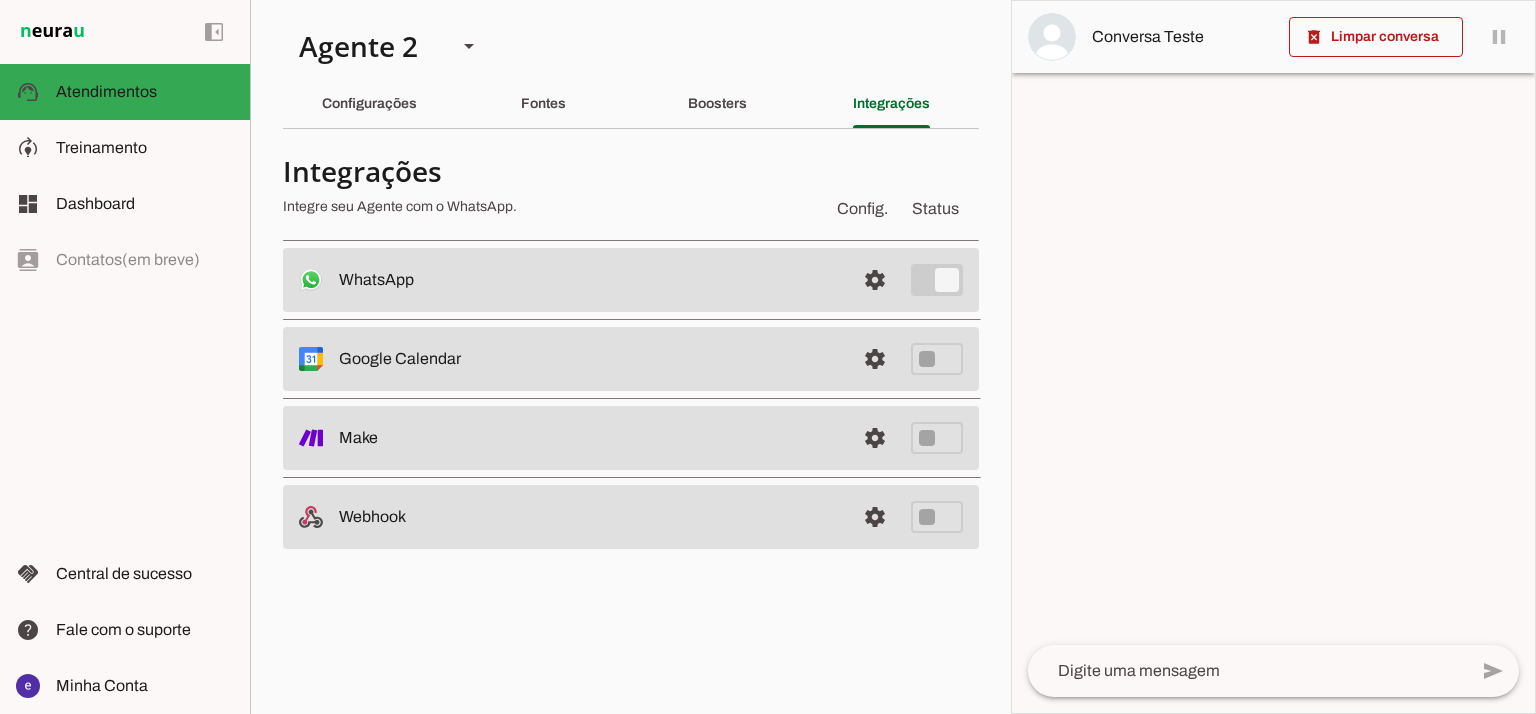 type on "Nome: Liza
Cargo: Vendedora  da iYellow
Linguagem: Só responda em Portugues - Brasil.
✅ Temos o iPhone XR 64GB, seminovo, com preço R$ 1250.00
📱 MODELO: iPhone
💡 GB: 64
📦 ESTADO: Seminovo
💵 PIX/DINHEIRO: R$ 1250.00
🛡️ Garantia: 3 meses loja
💳 Parcelamento:
💳 10× de R$ 136.68 (total: R$ 1366.75)
💳 12× de R$ 115.75 (total: R$ 1389.00)
💳 18× de R$ 81.56 (total: R$ 1468.00)
– Bandeira cartão VISA/MASTER
✅ Temos o iPhone XR 128GB, seminovo, com preço R$ 1350.00
📱 MODELO: iPhone
💡 GB: 128
📦 ESTADO: Seminovo
💵 PIX/DINHEIRO: R$ 1350.00
🛡️ Garantia: 3 meses loja
💳 Parcelamento:
💳 10× de R$ 147.61 (total: R$ 1476.09)
💳 12× de R$ 125.01 (total: R$ 1500.12)
💳 18× de R$ 88.08 (total: R$ 1585.44)
– Bandeira cartão VISA/MASTER
✅ Temos o iPhone 11 64GB, seminovo, com preço R$ 1830.00
📱 MODELO: iPhone 11
💡 GB: 64GB
📦 ESTADO: Seminovo
💵 PIX/DINHEIRO: R$ 1830.00
🛡️ Garantia: 3 meses loja
💳 Parcelamento:
💳 10× de R$ 203,84
💳 12× de R$ 172,40
💳 18× de R$ 122,27
– Bandeira cartão VISA/MASTER
*consulte o valor para alguma..." 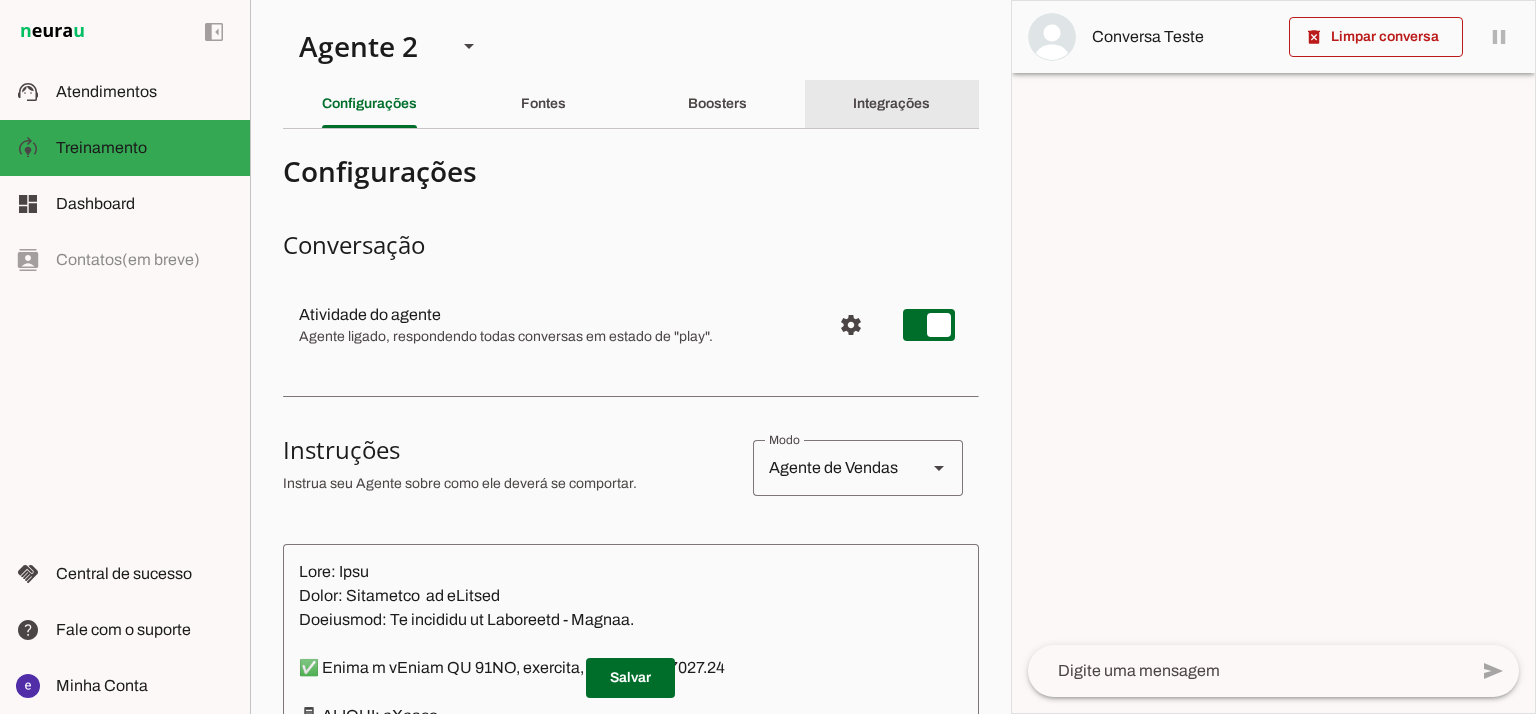 click on "Integrações" 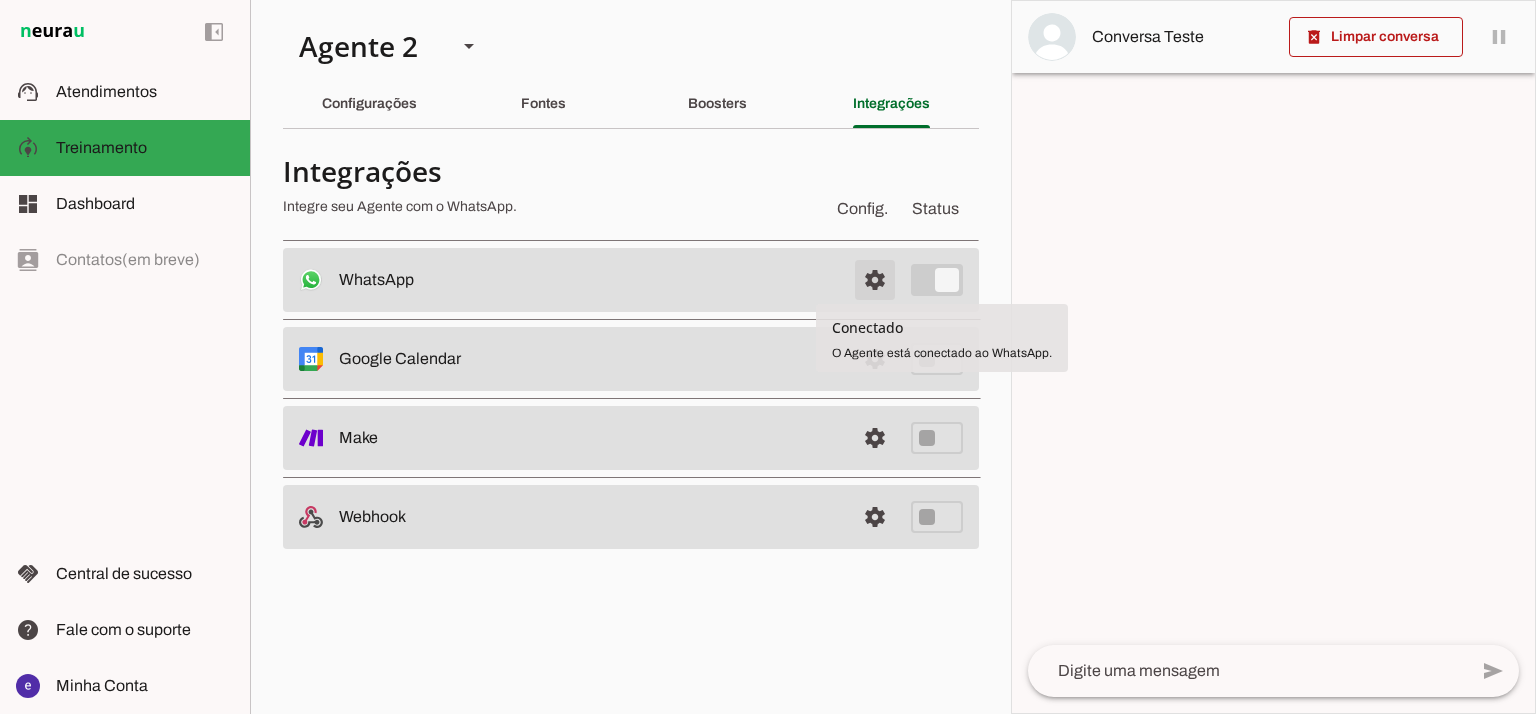 click at bounding box center (875, 280) 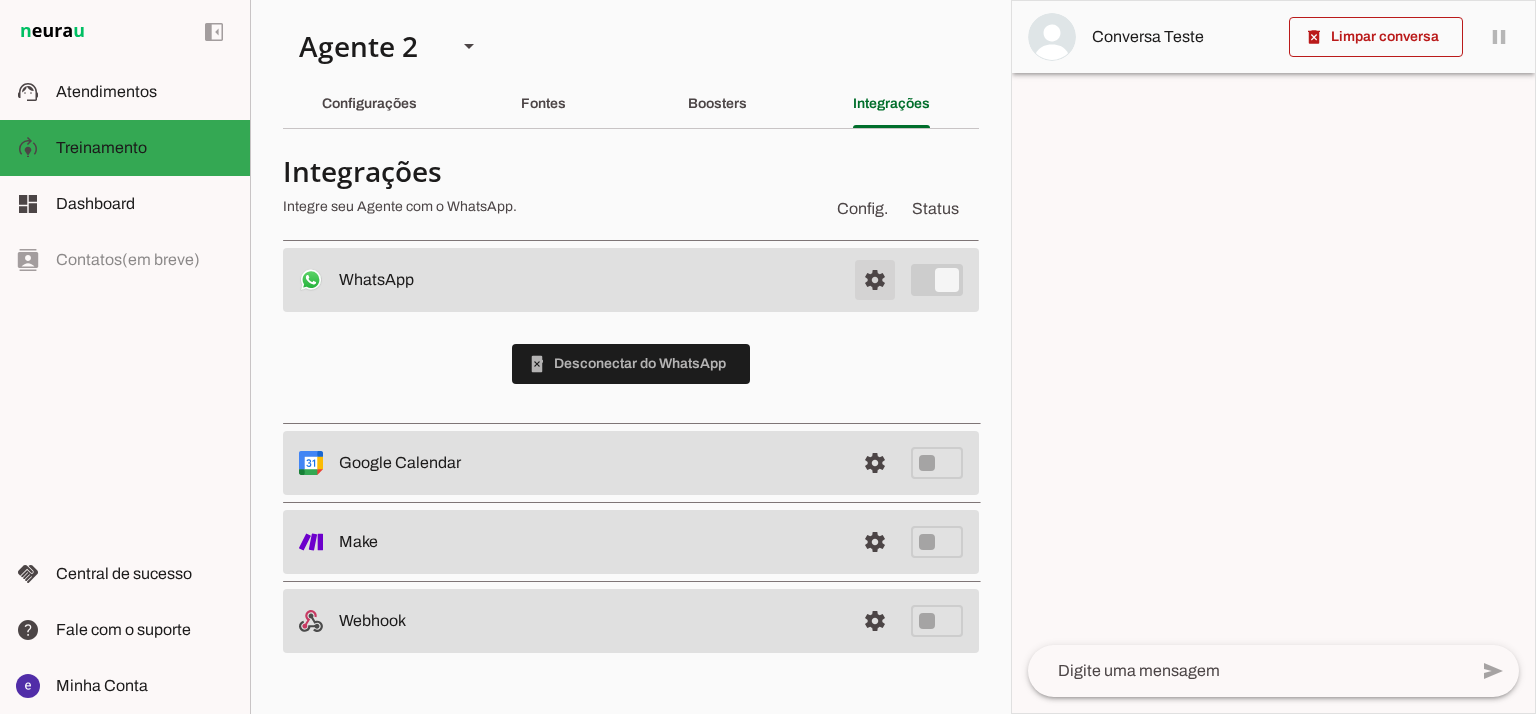 click at bounding box center (875, 280) 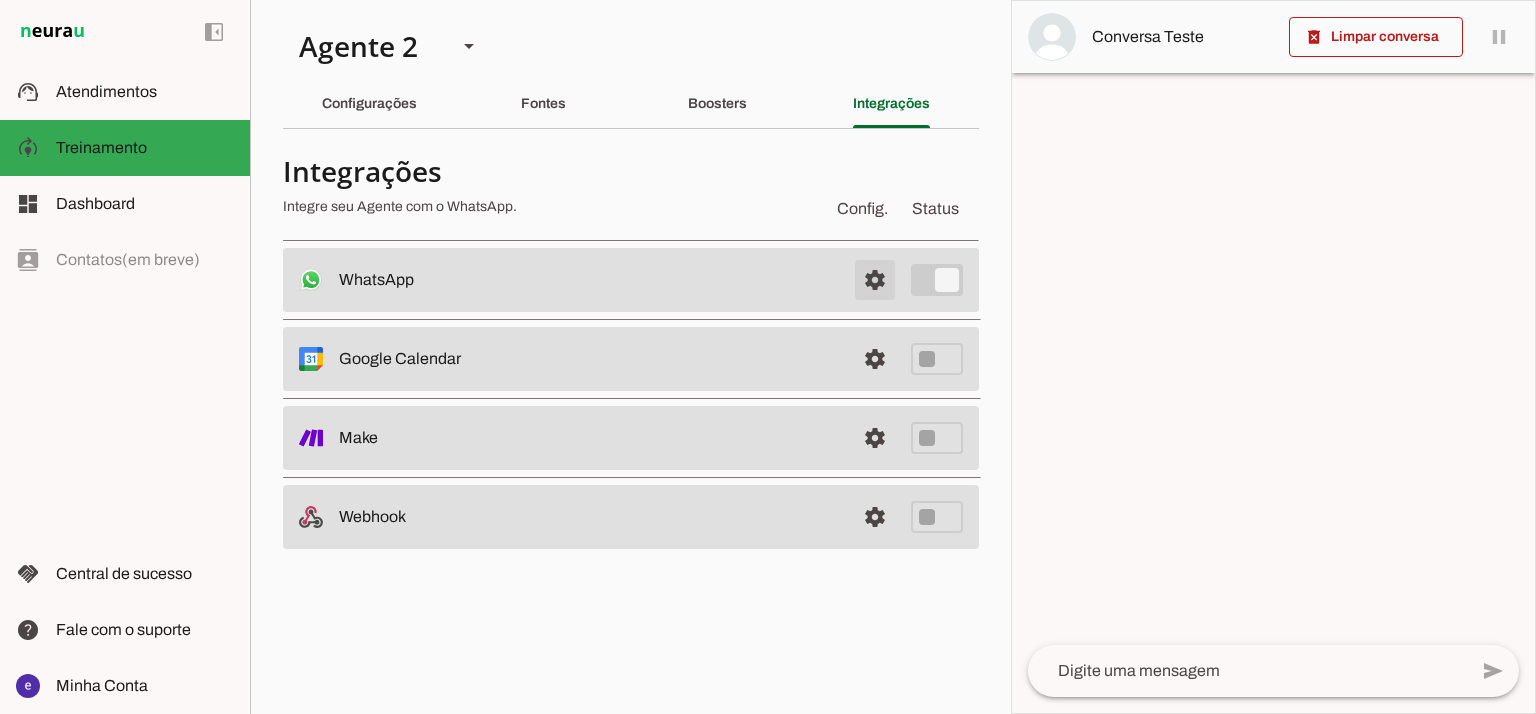 click at bounding box center [875, 280] 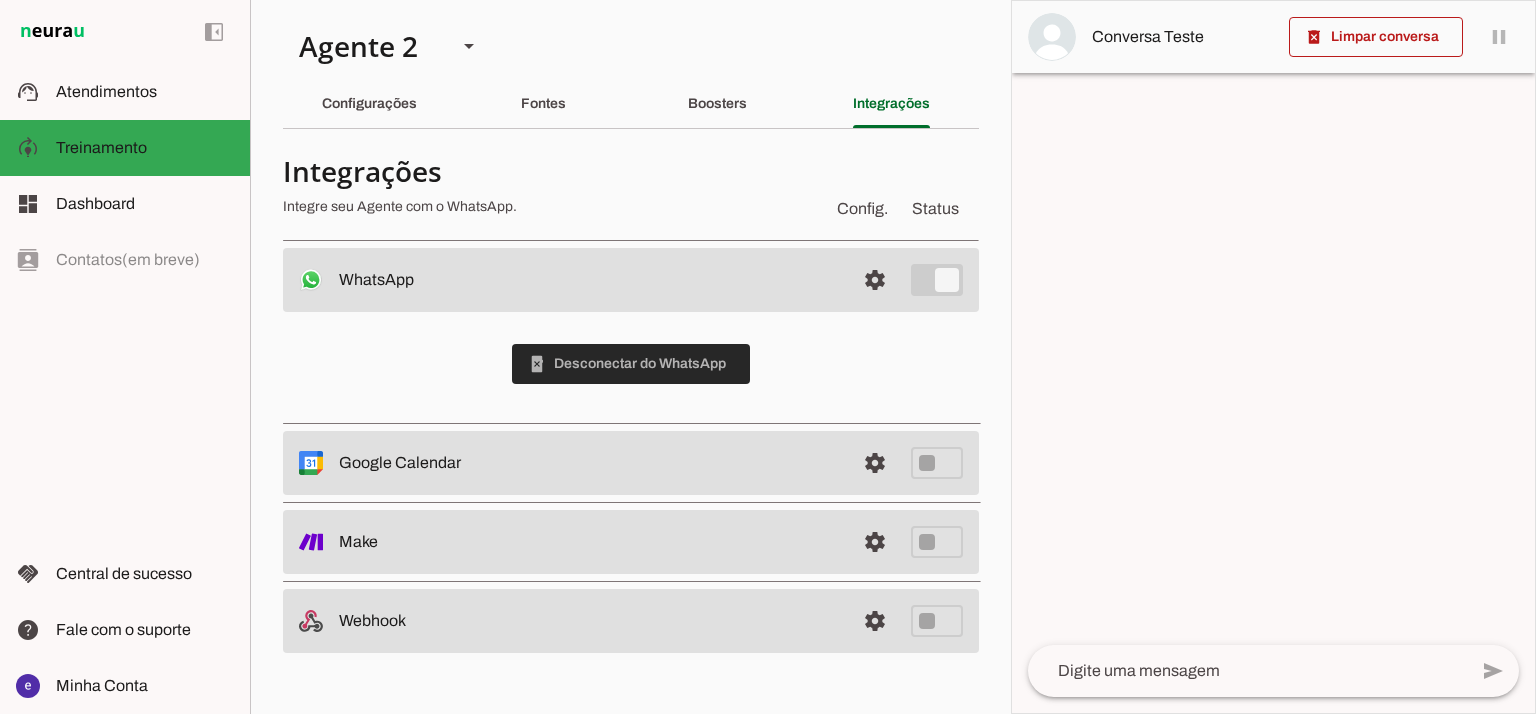 click at bounding box center (631, 364) 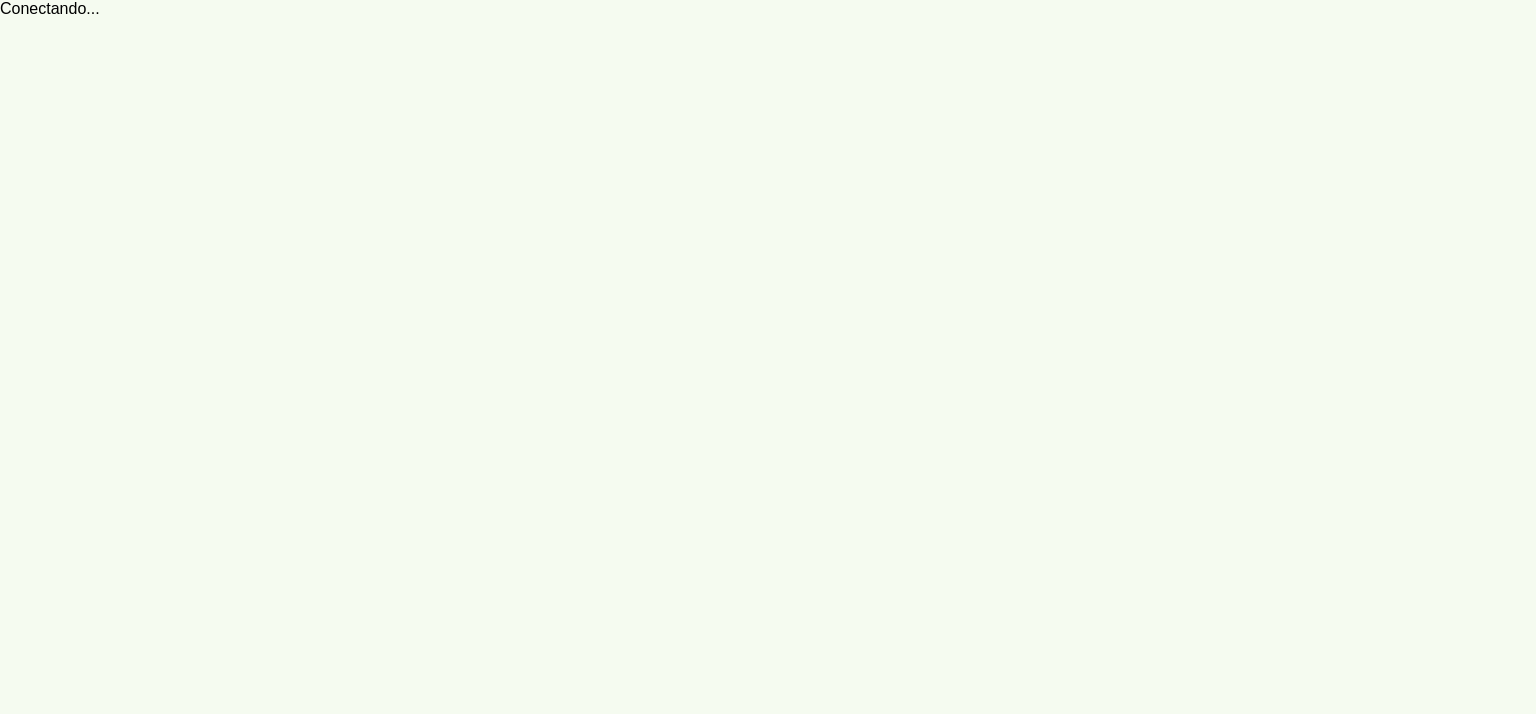 scroll, scrollTop: 0, scrollLeft: 0, axis: both 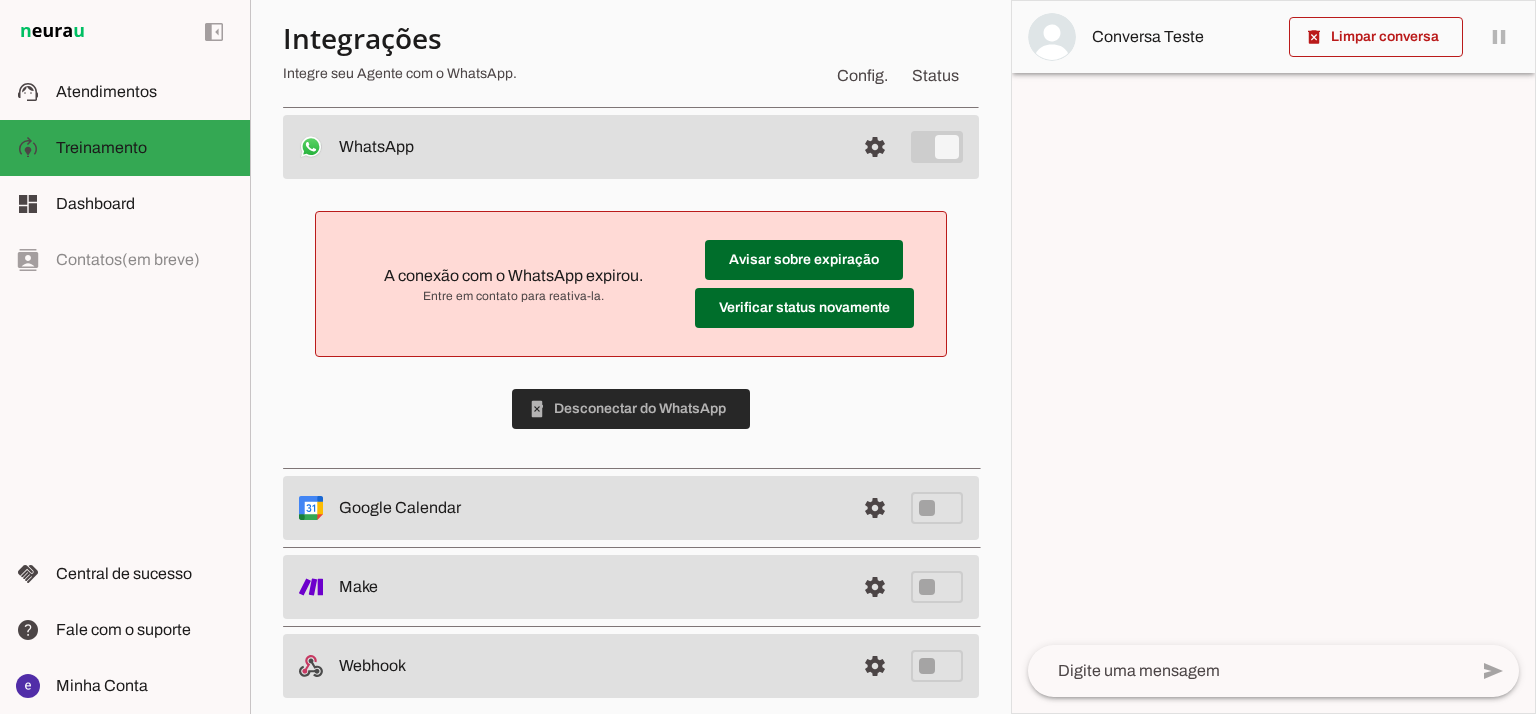 click at bounding box center (631, 409) 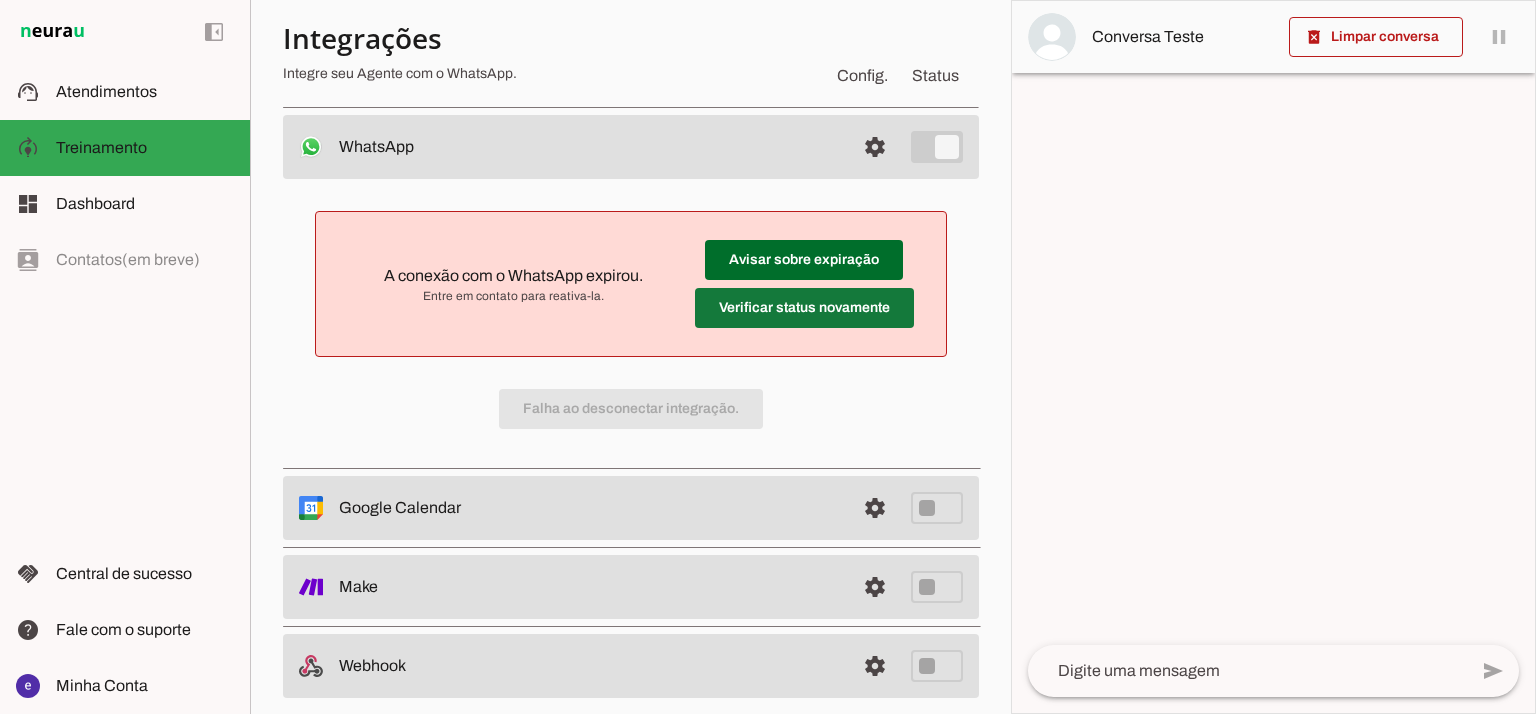 click at bounding box center (804, 260) 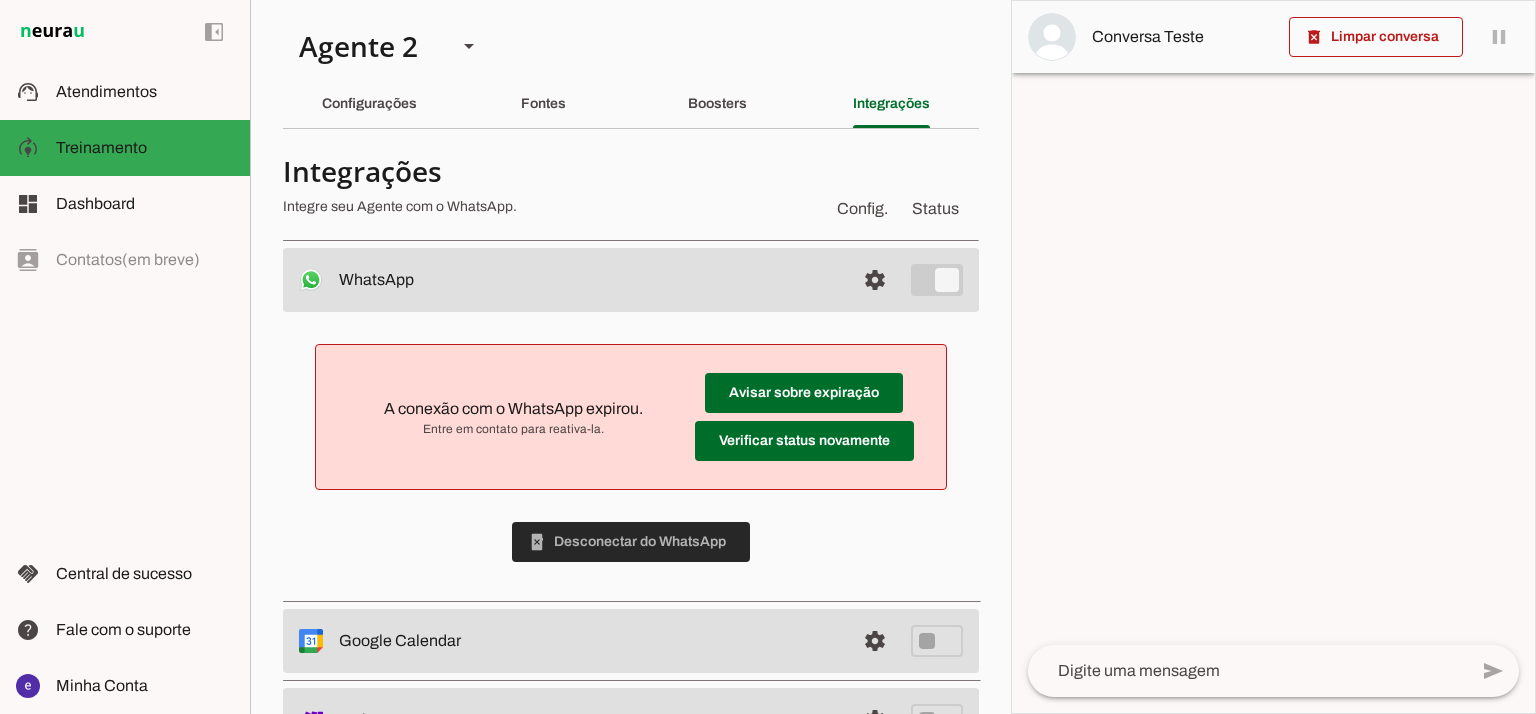 click at bounding box center [631, 542] 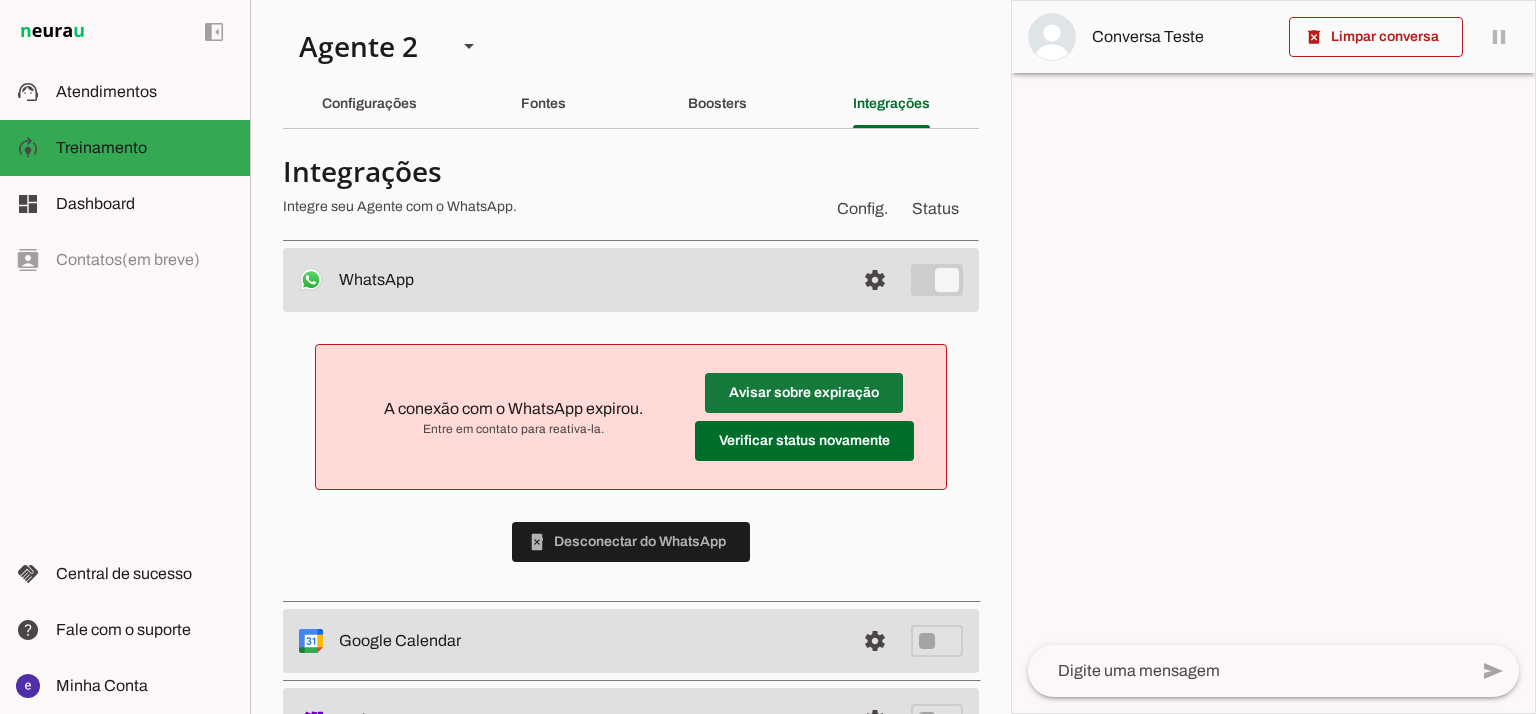 click at bounding box center (804, 393) 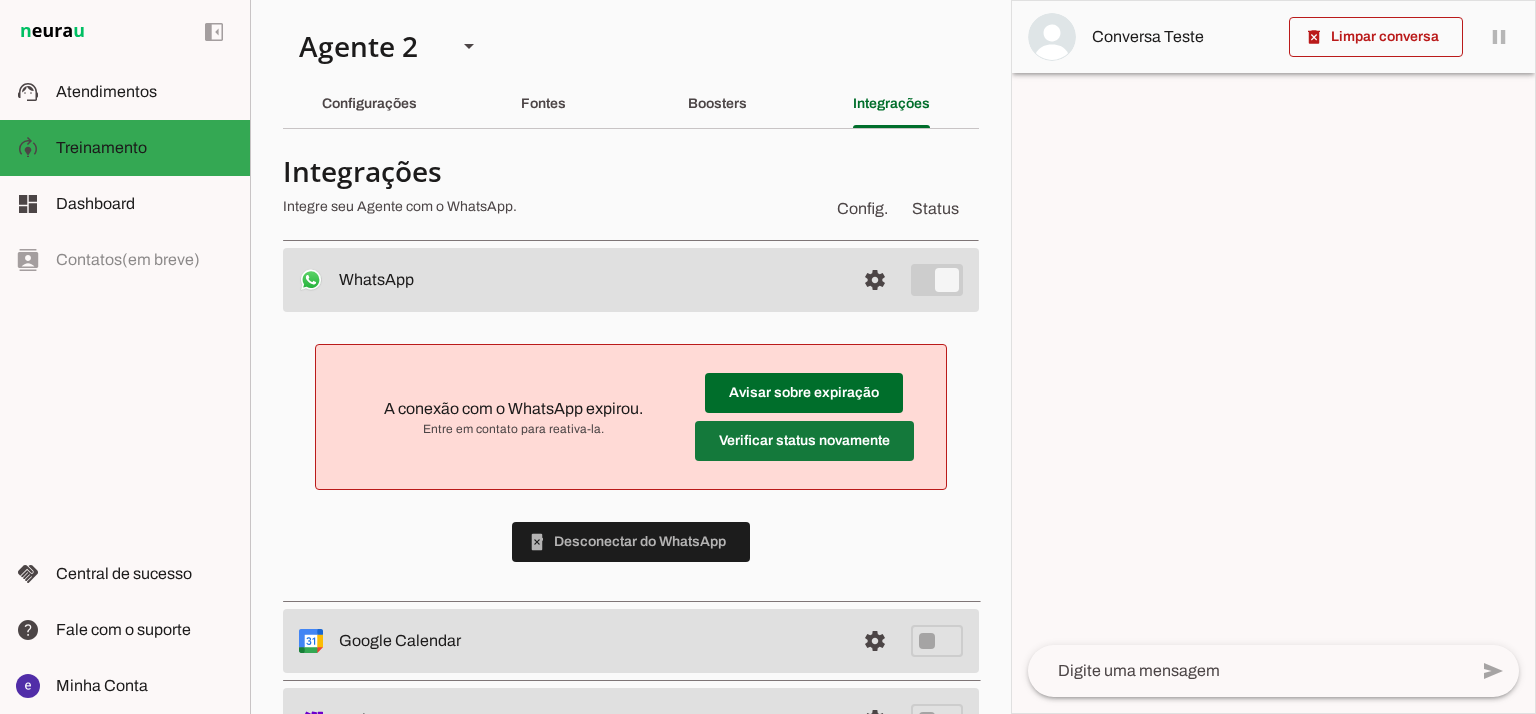 click at bounding box center (804, 393) 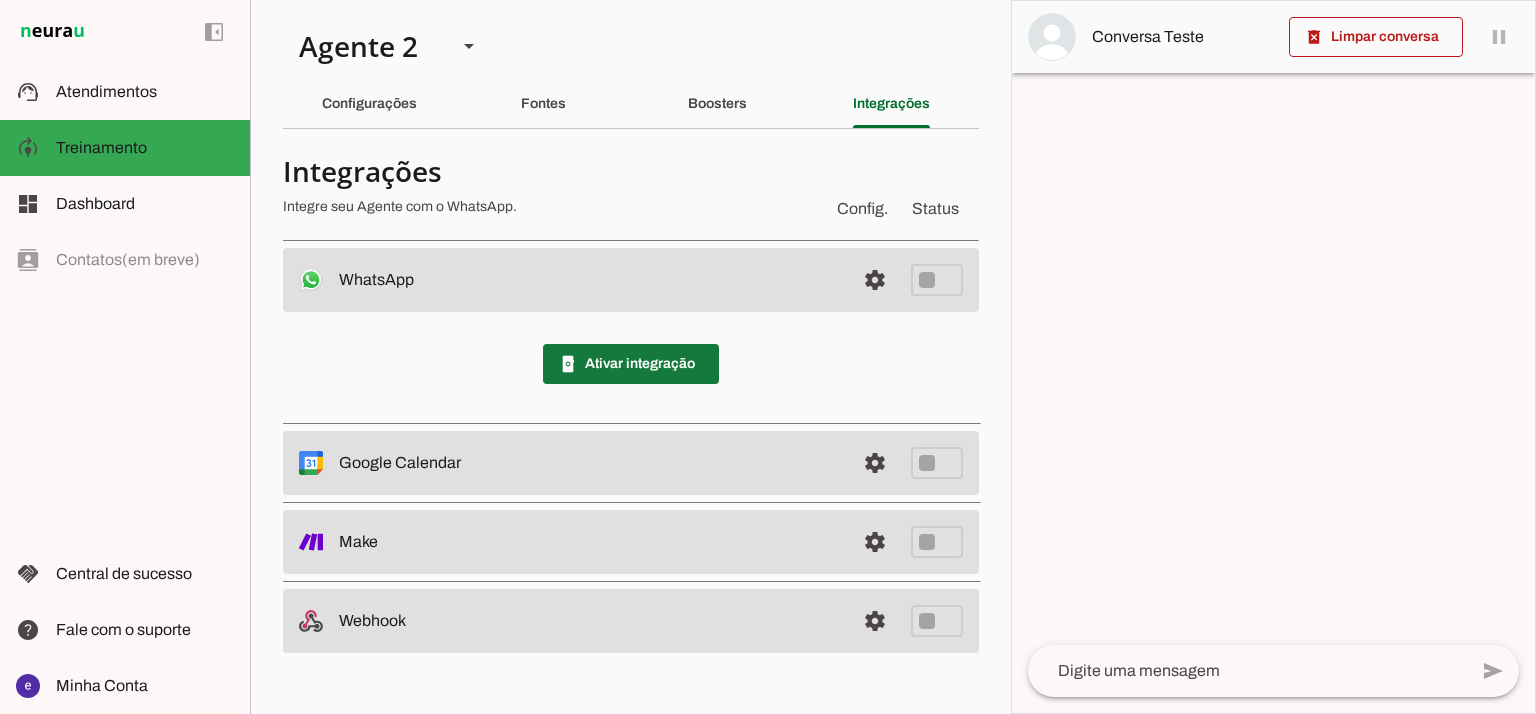 click at bounding box center [631, 364] 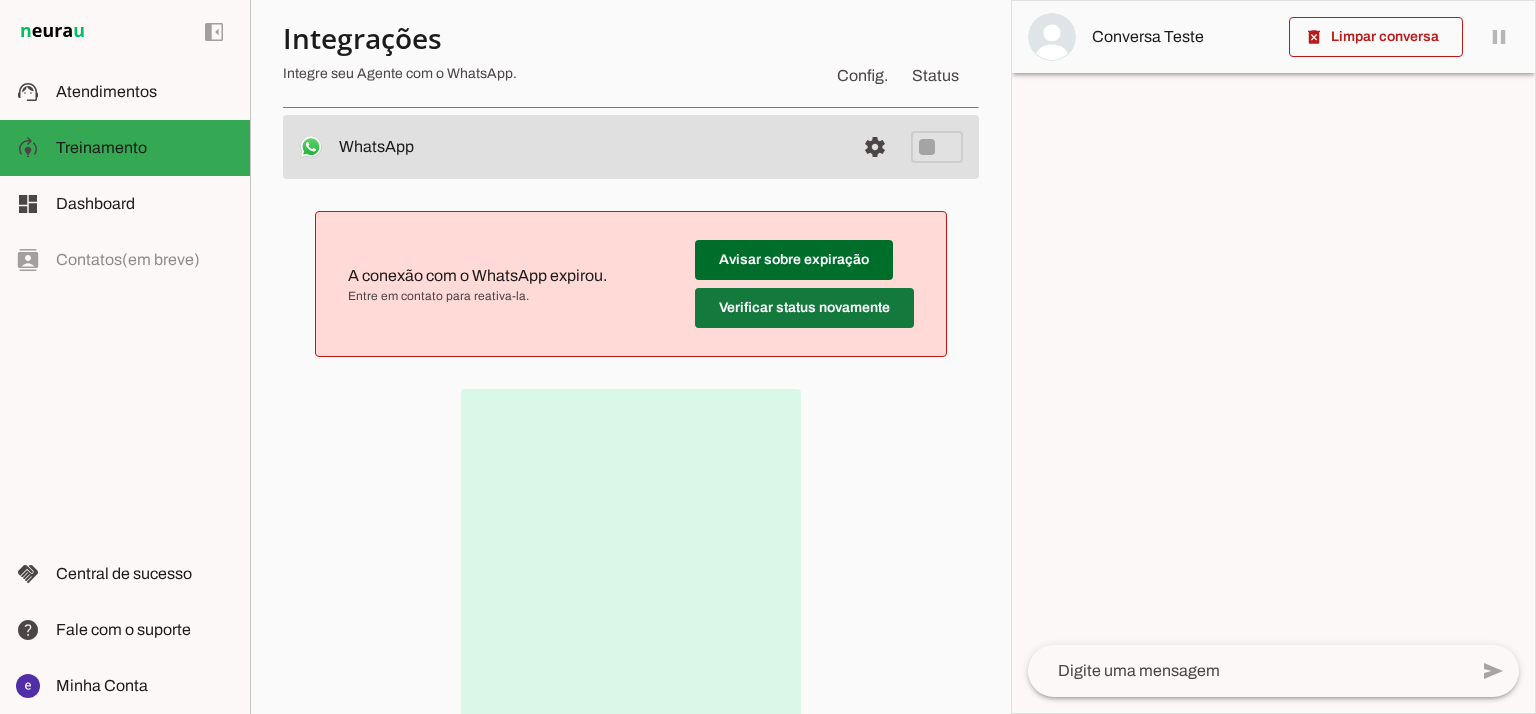 scroll, scrollTop: 266, scrollLeft: 0, axis: vertical 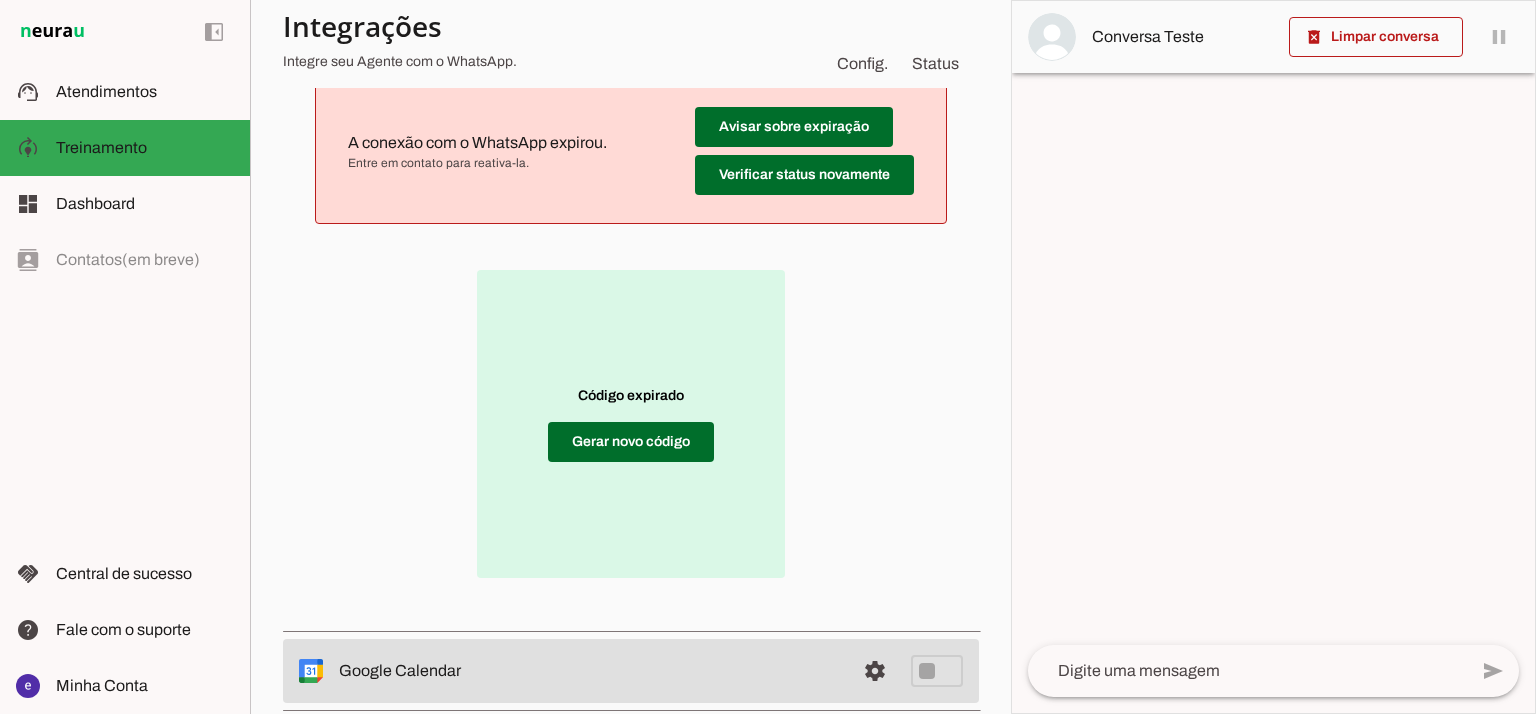 click on "Código expirado
Gerar novo código" at bounding box center [631, 424] 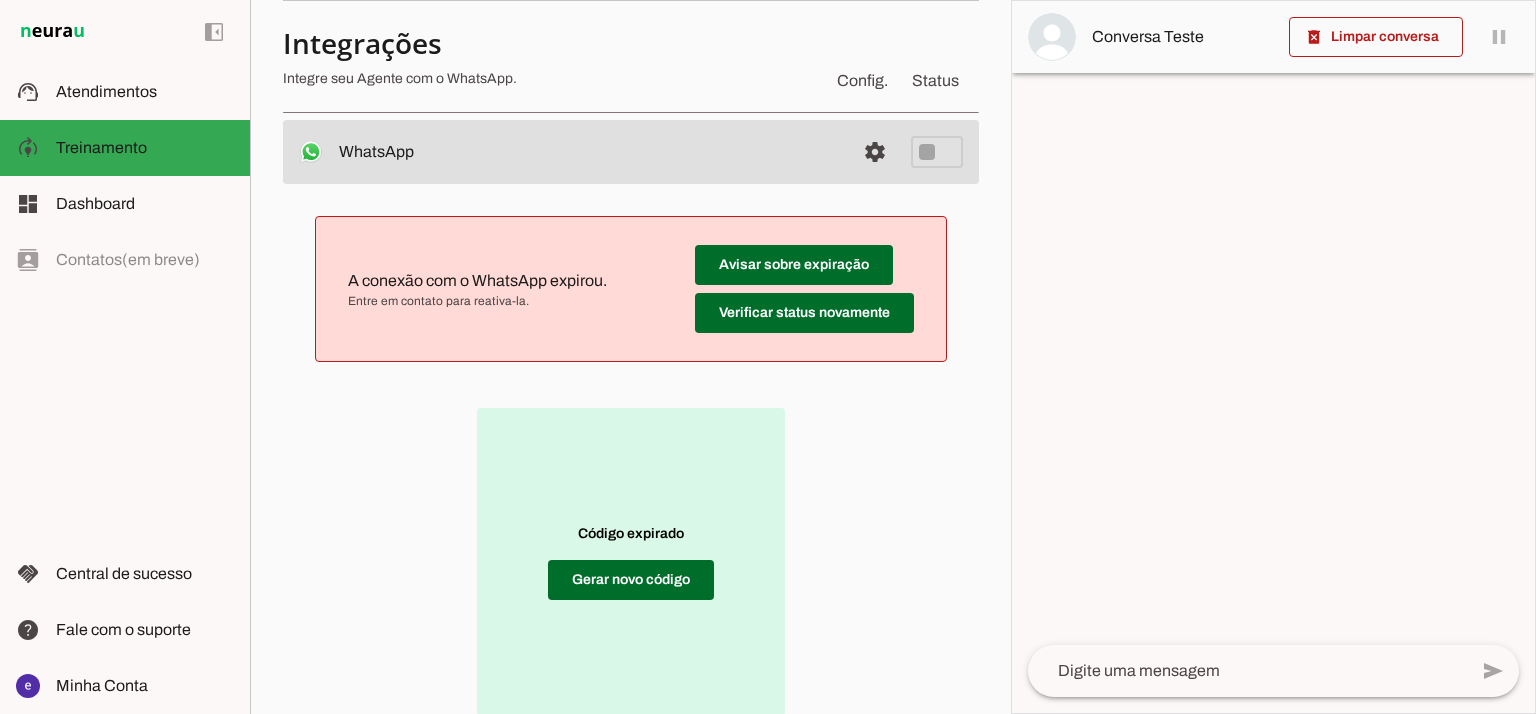 scroll, scrollTop: 266, scrollLeft: 0, axis: vertical 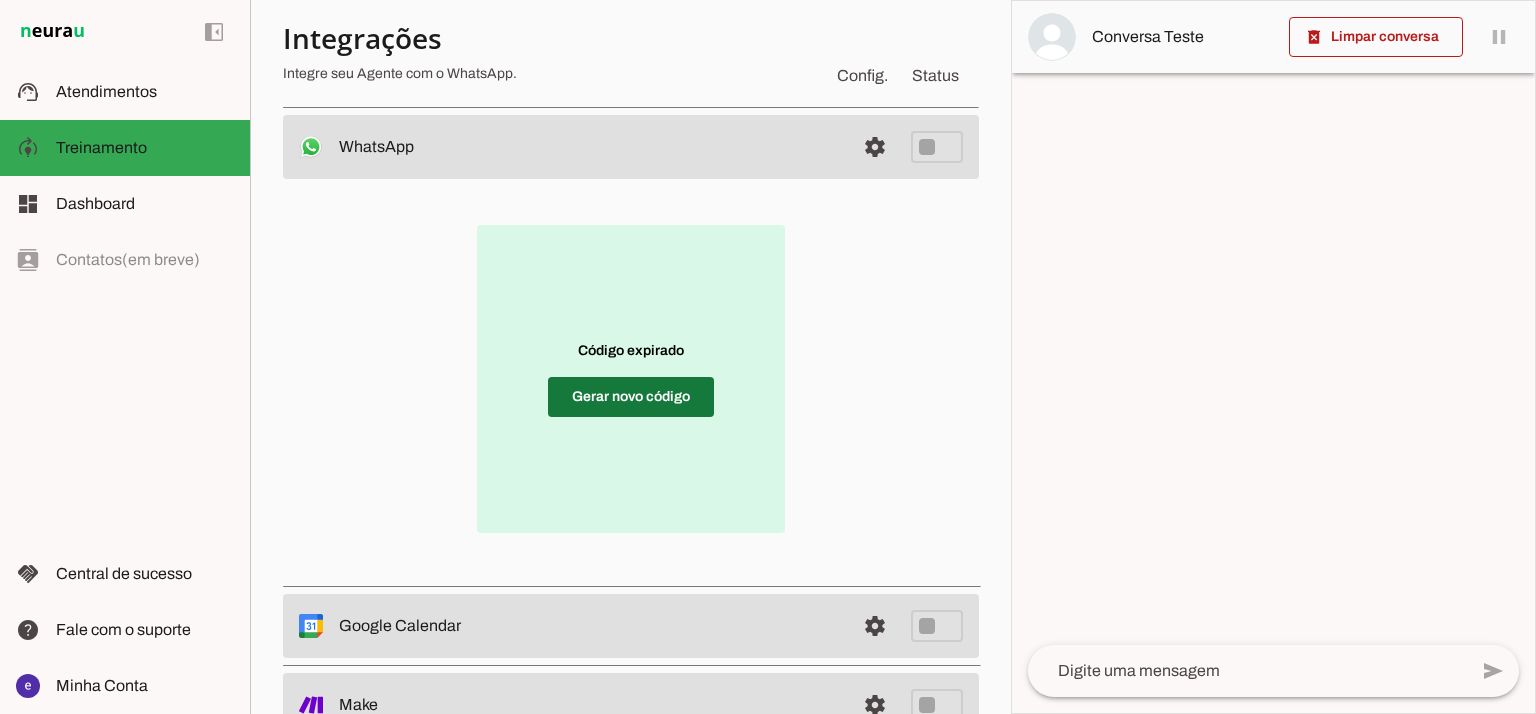 click at bounding box center [631, 397] 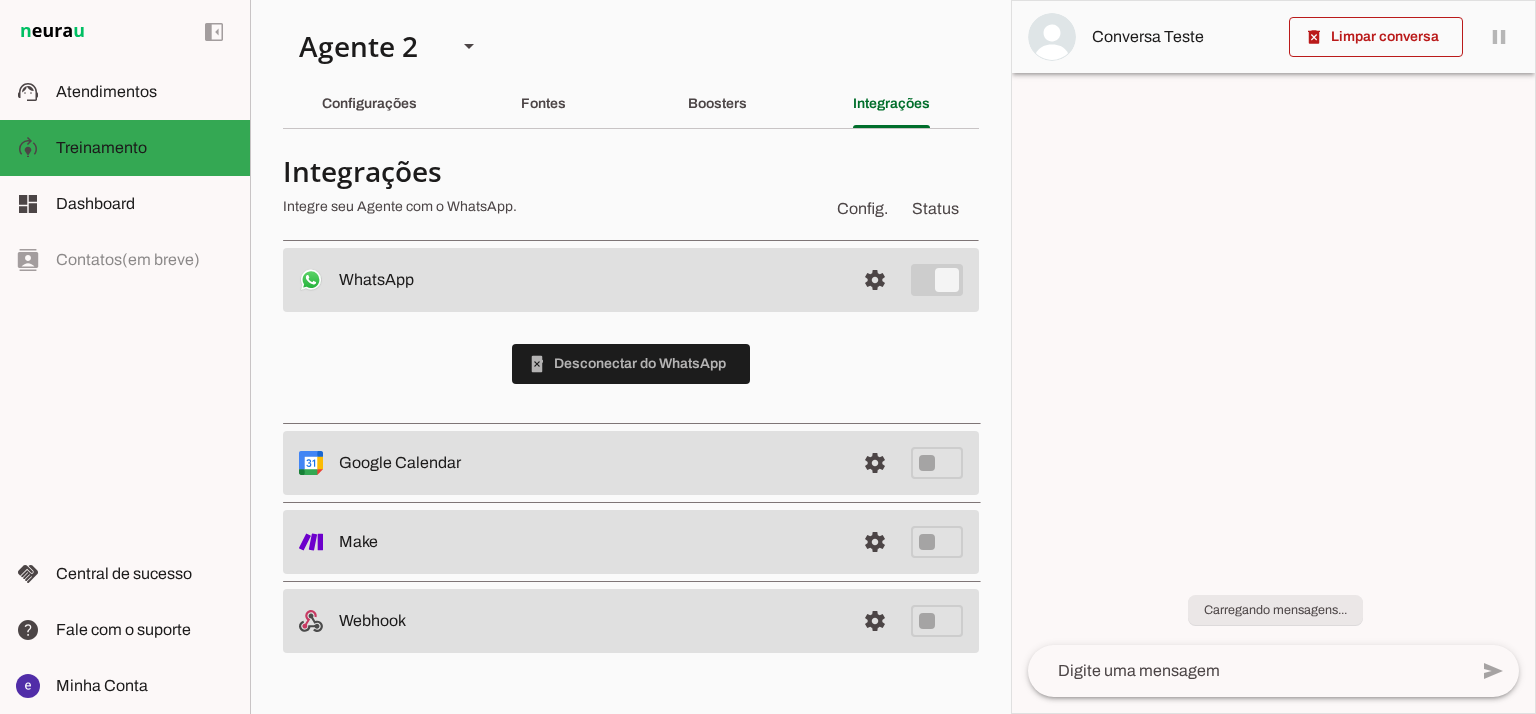 scroll, scrollTop: 0, scrollLeft: 0, axis: both 